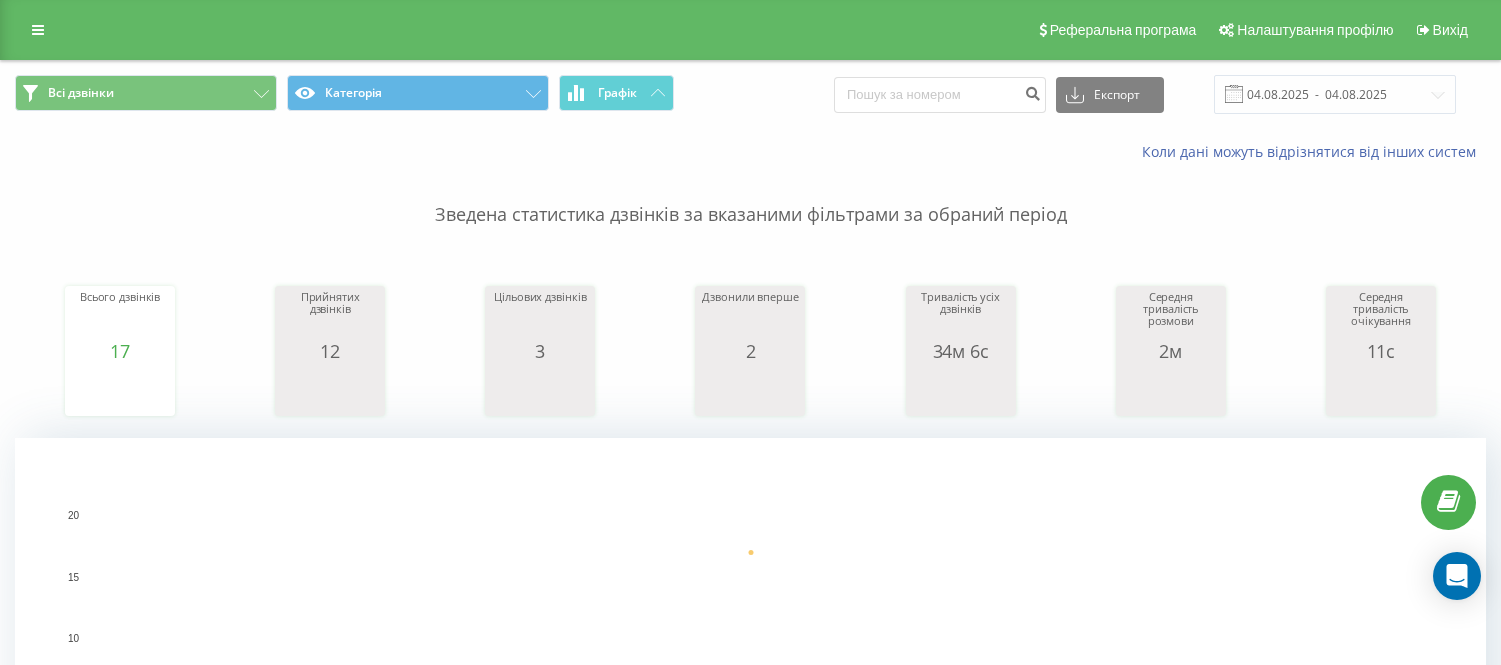 scroll, scrollTop: 0, scrollLeft: 0, axis: both 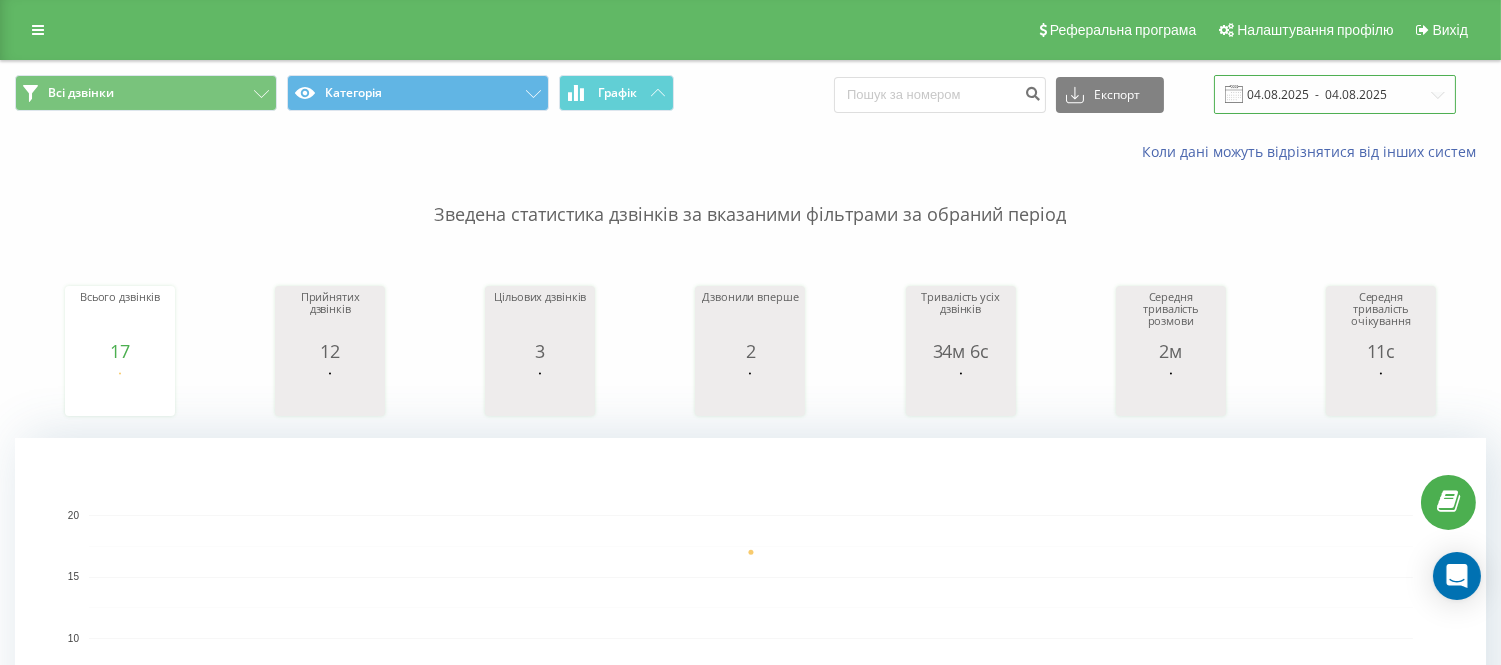 click on "04.08.2025  -  04.08.2025" at bounding box center [1335, 94] 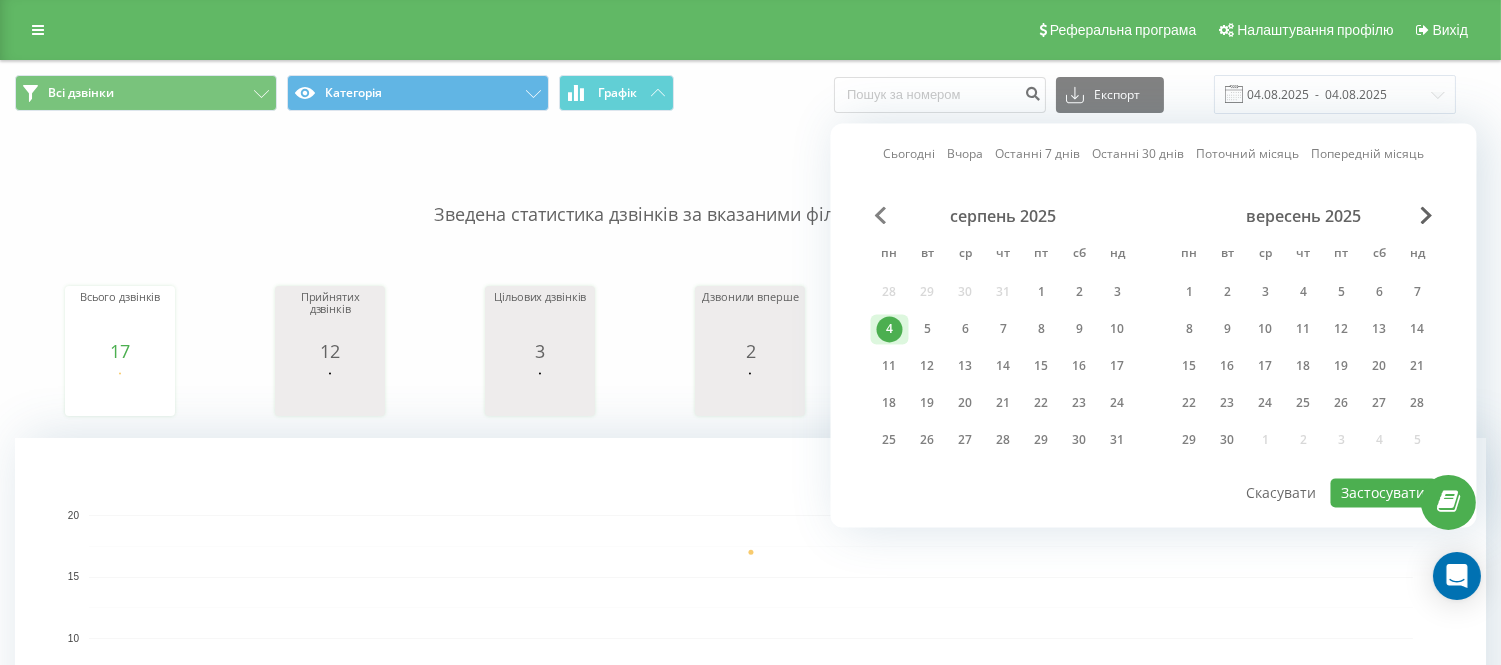 click at bounding box center [881, 215] 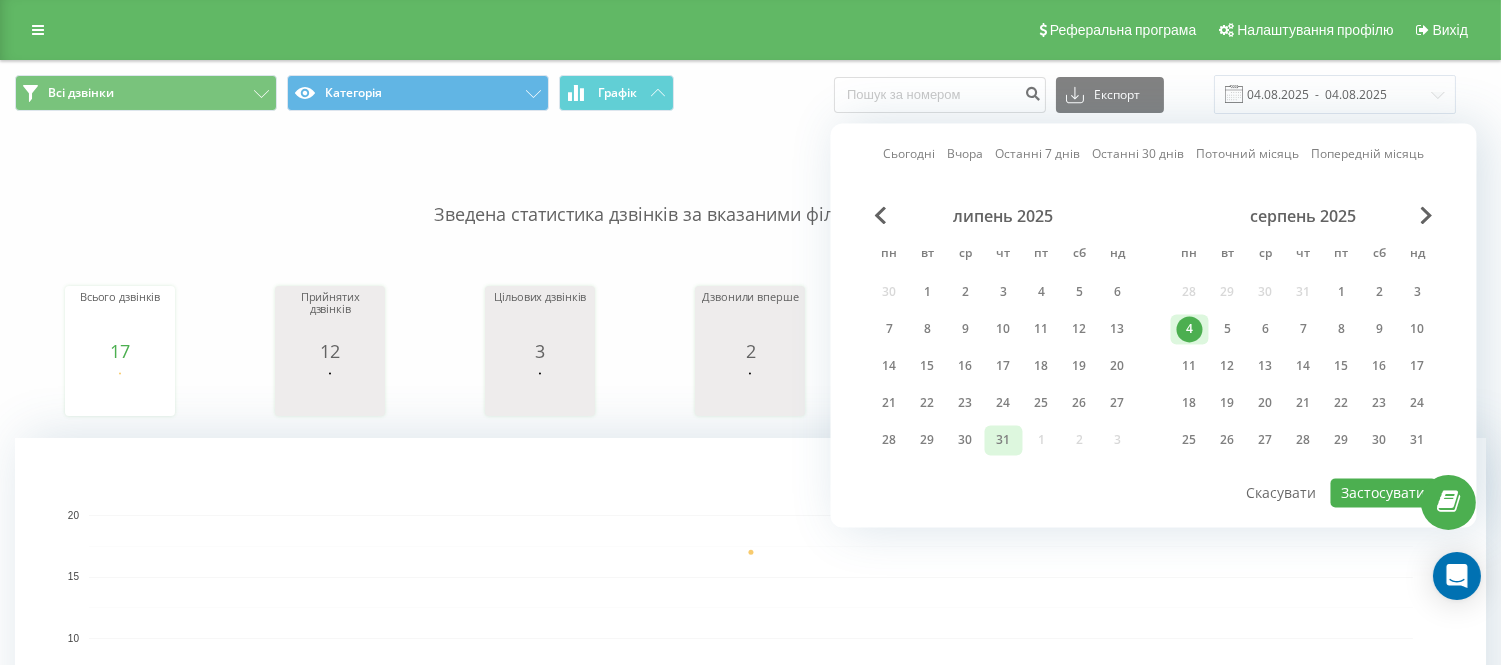 click on "31" at bounding box center [1004, 440] 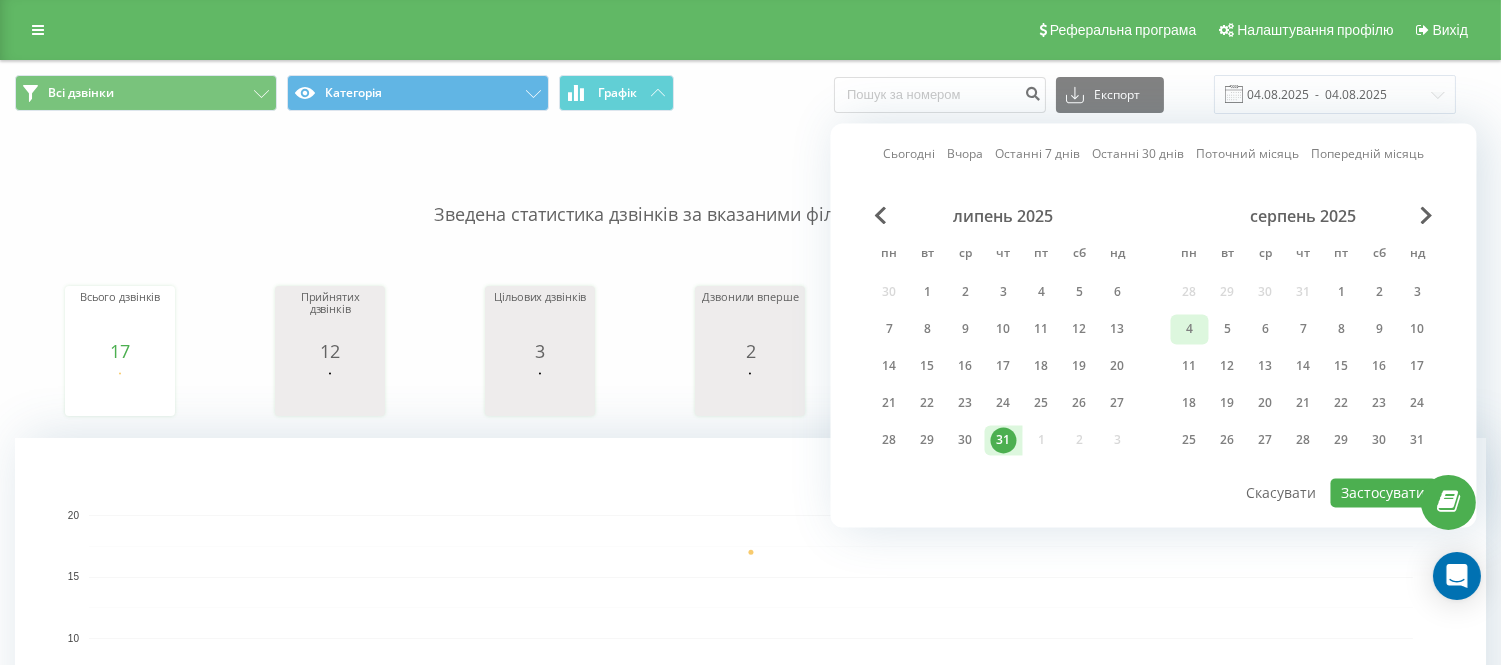 click on "4" at bounding box center [1190, 329] 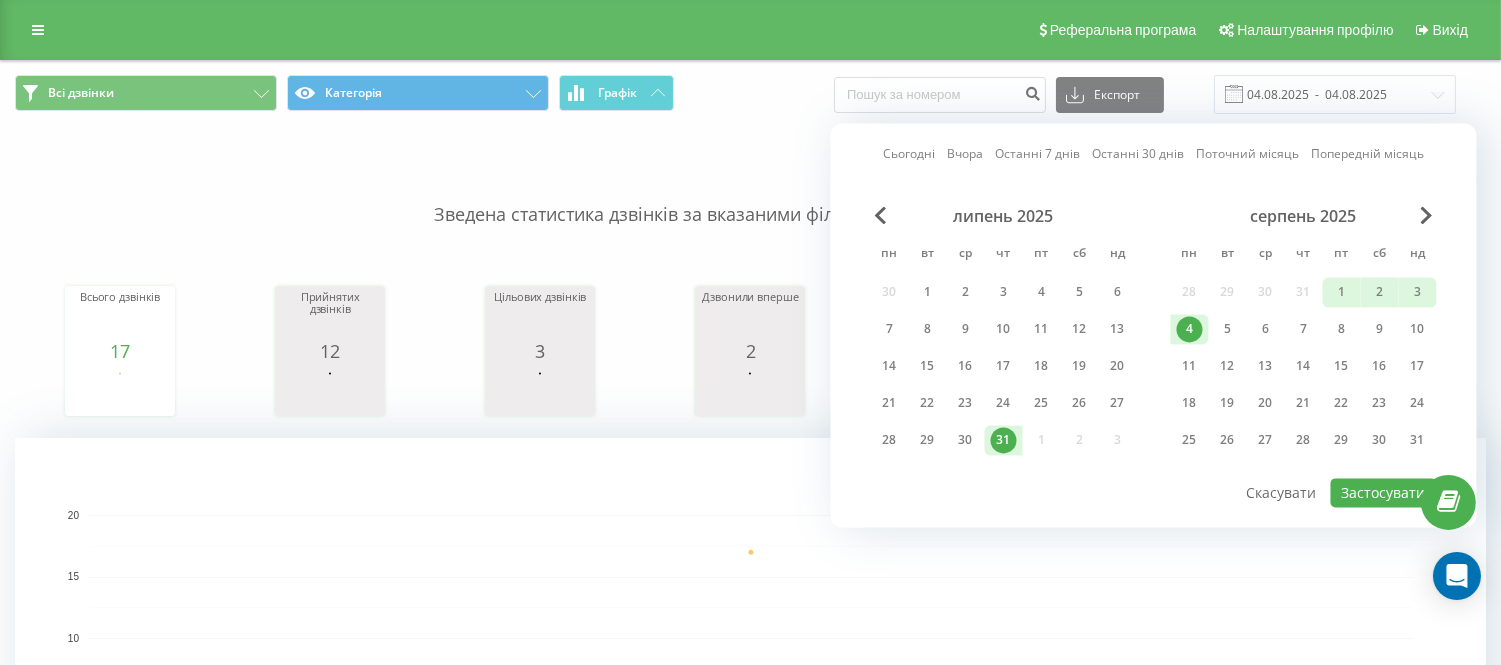click on "липень 2025 пн вт ср чт пт сб нд 30 1 2 3 4 5 6 7 8 9 10 11 12 13 14 15 16 17 18 19 20 21 22 23 24 25 26 27 28 29 30 31 1 2 3 серпень 2025 пн вт ср чт пт сб нд 28 29 30 31 1 2 3 4 5 6 7 8 9 10 11 12 13 14 15 16 17 18 19 20 21 22 23 24 25 26 27 28 29 30 31" at bounding box center [1154, 341] 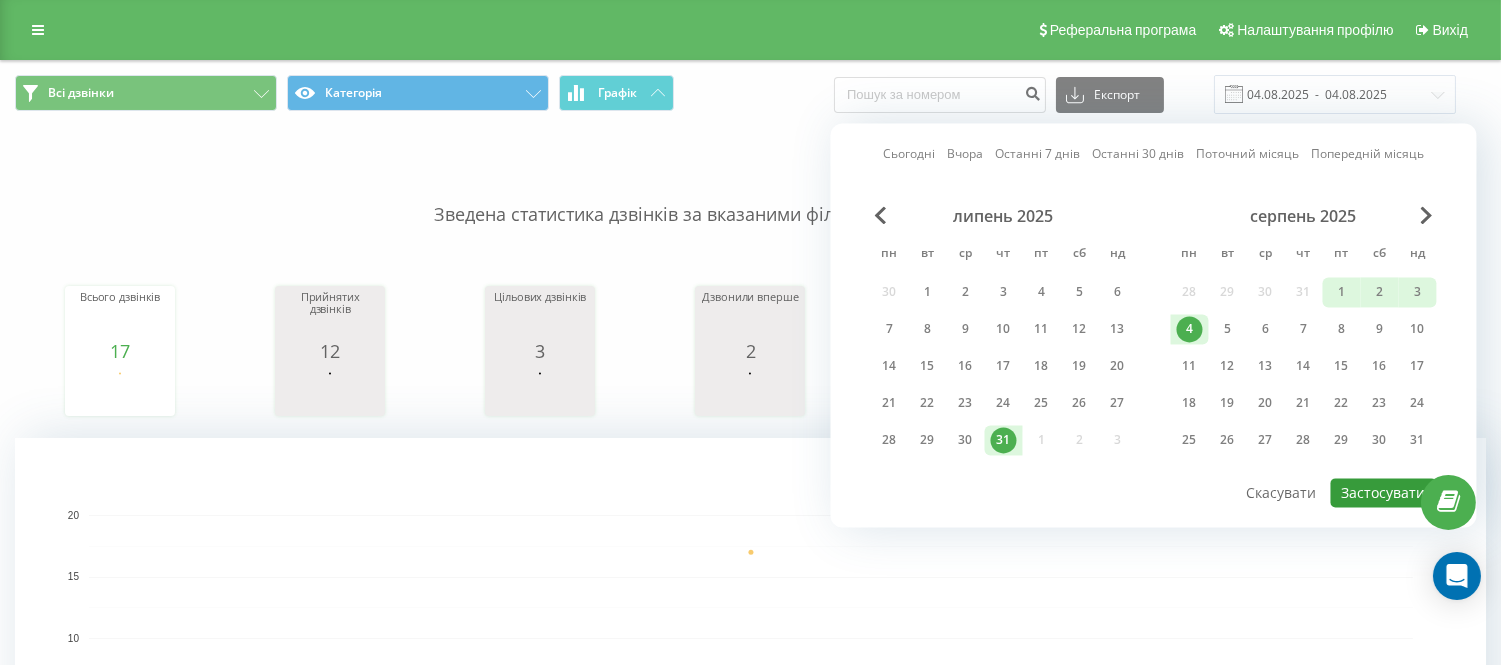 click on "Застосувати" at bounding box center (1384, 492) 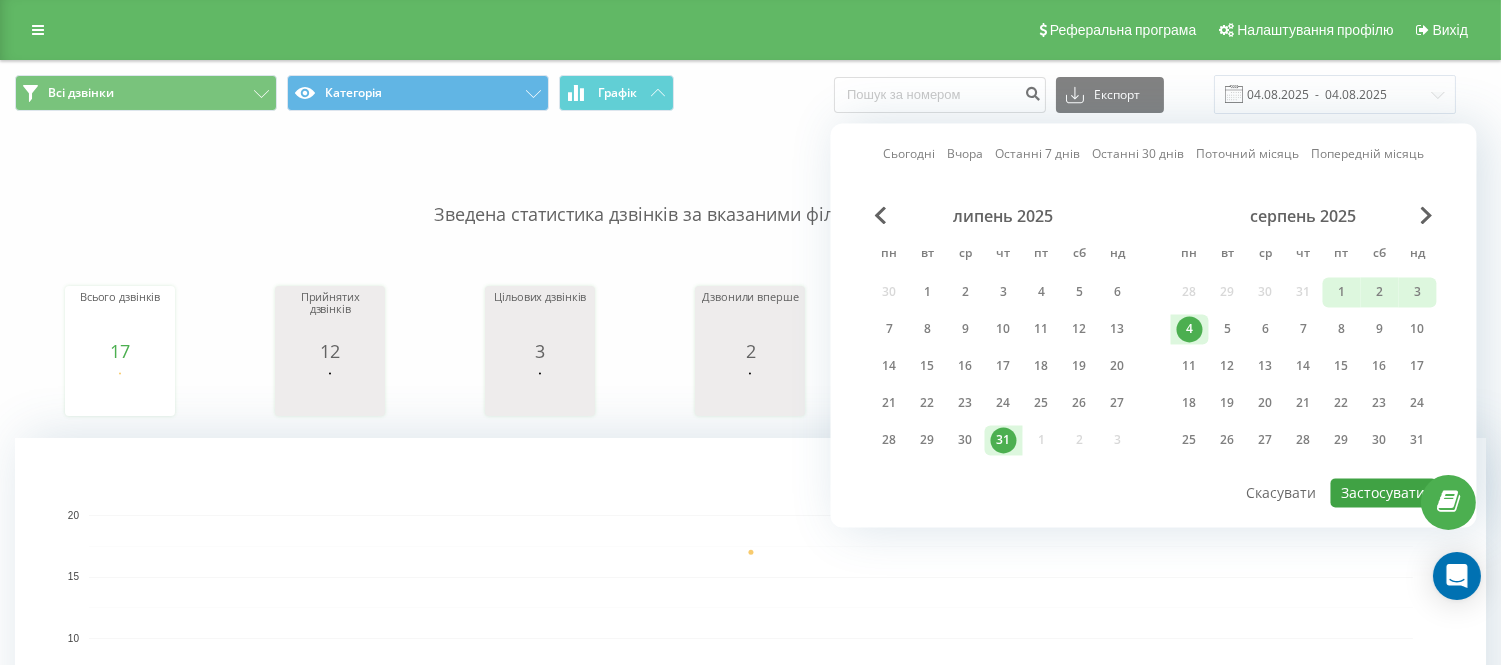 type on "31.07.2025  -  04.08.2025" 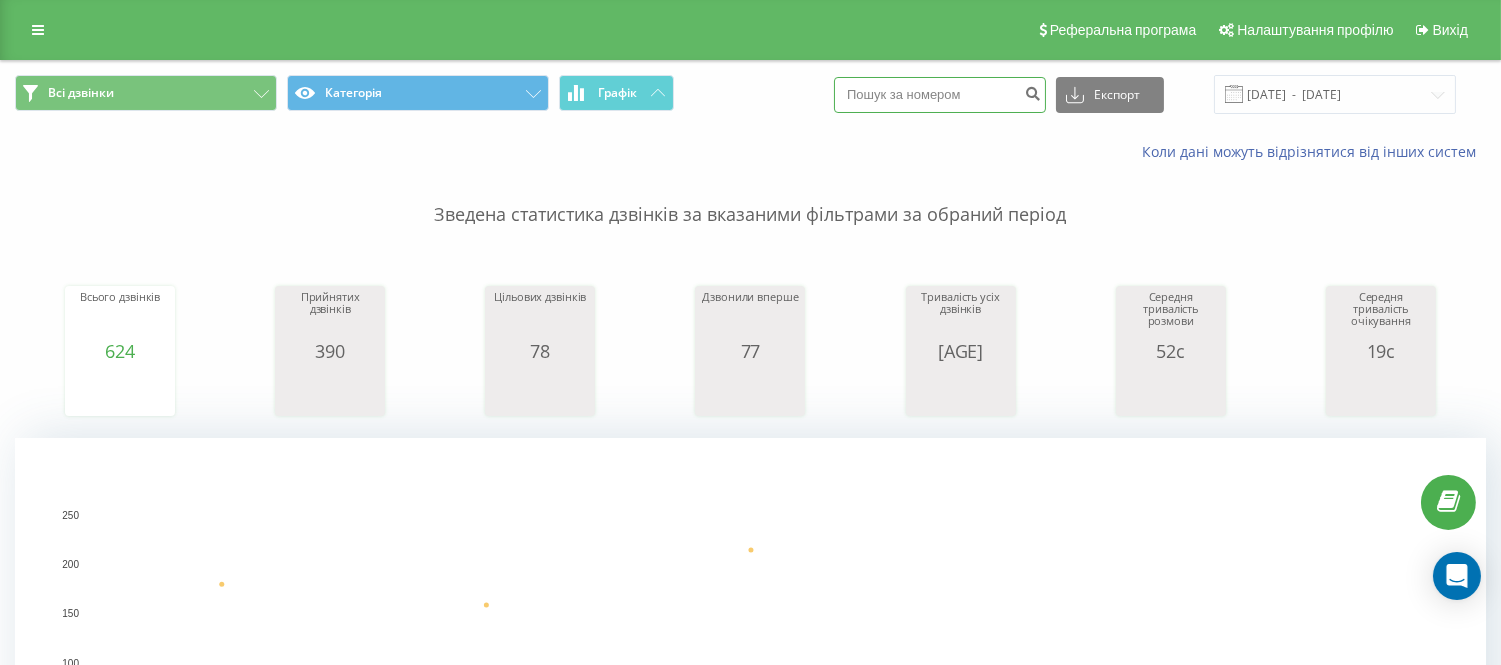 click at bounding box center (940, 95) 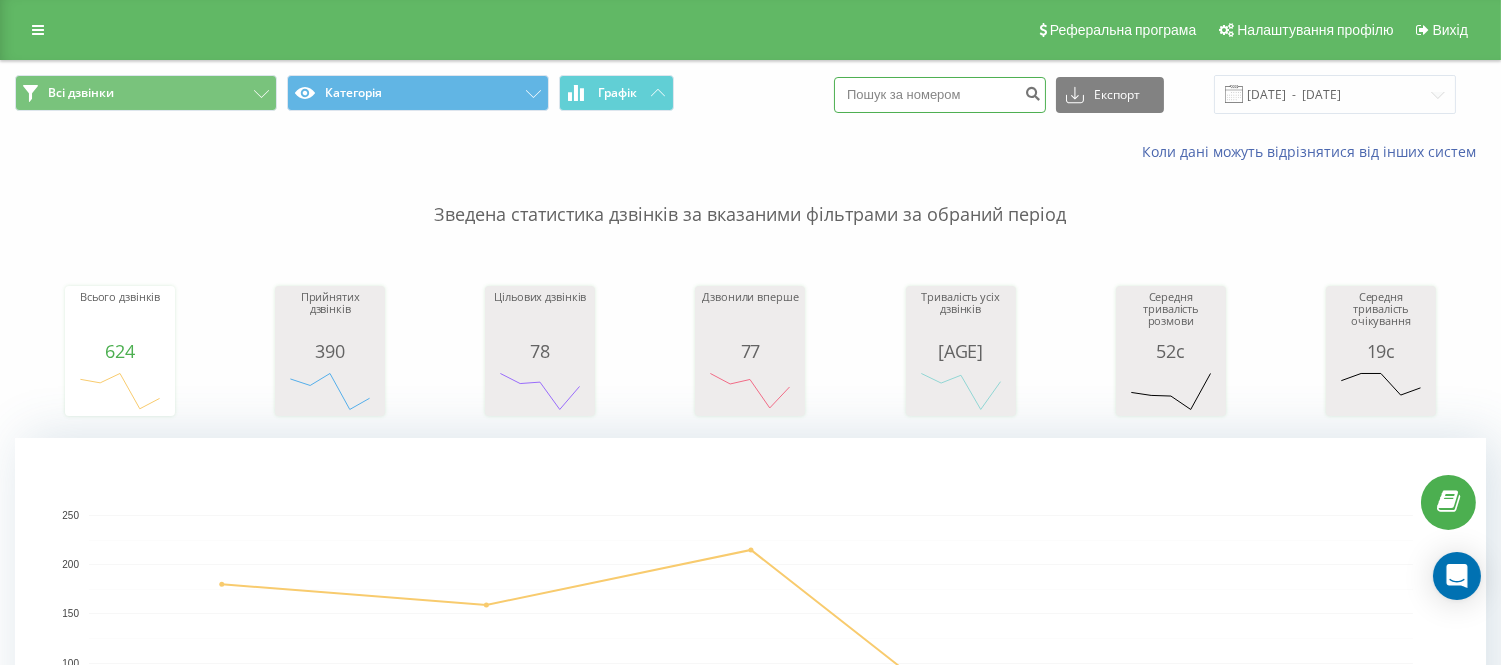 paste on "[PHONE]" 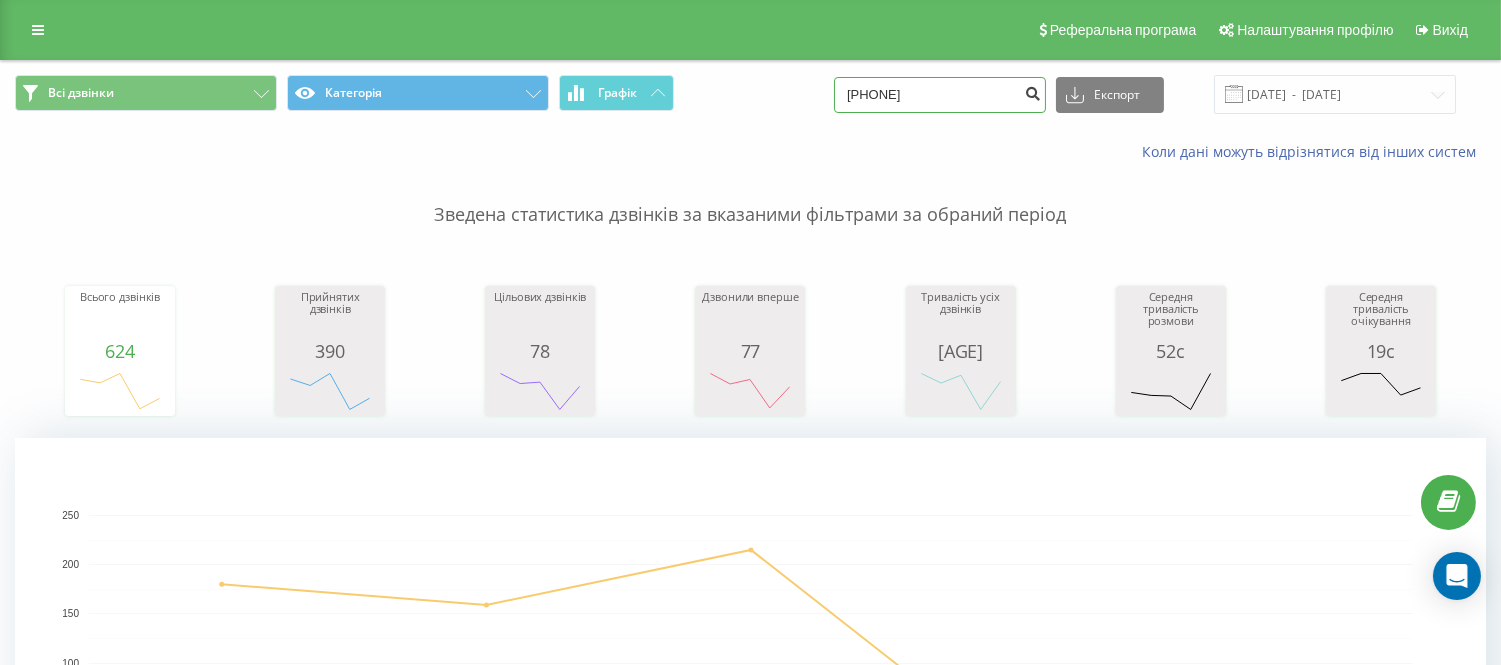 type on "[PHONE]" 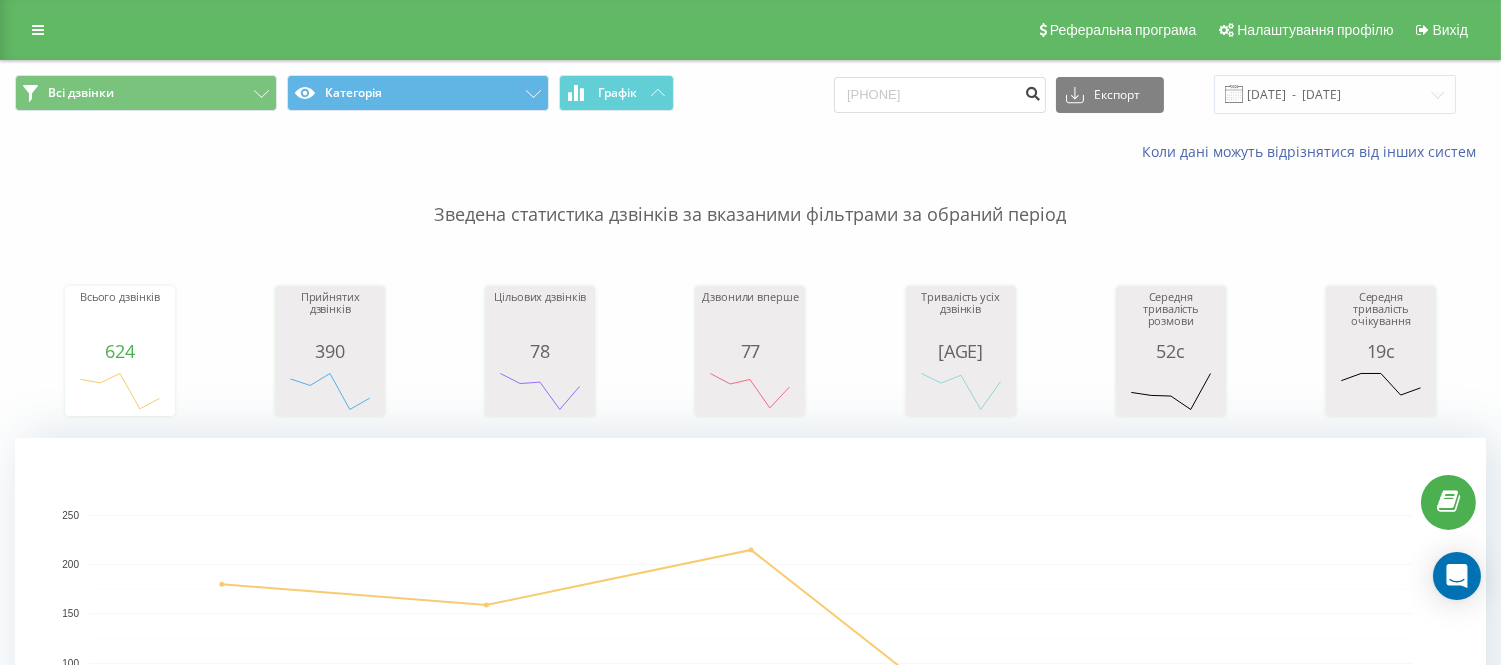 click at bounding box center [1032, 91] 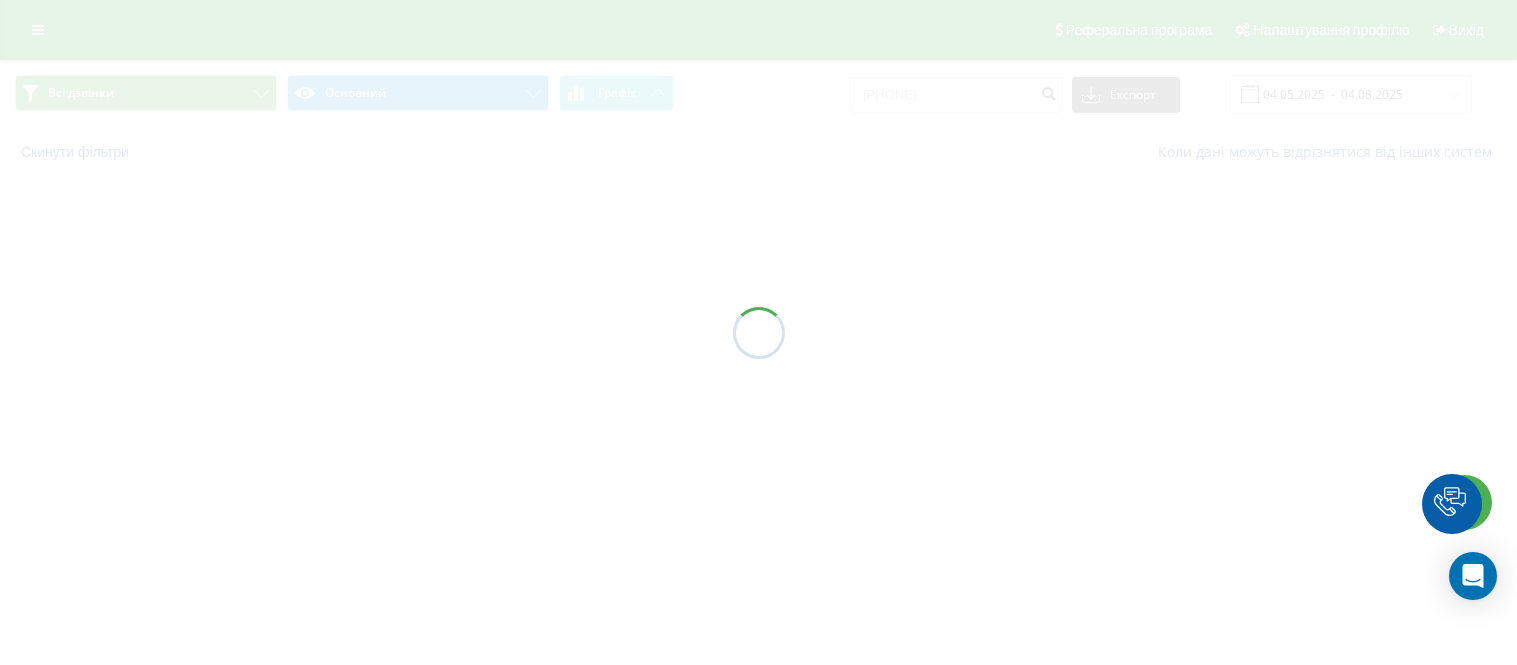 scroll, scrollTop: 0, scrollLeft: 0, axis: both 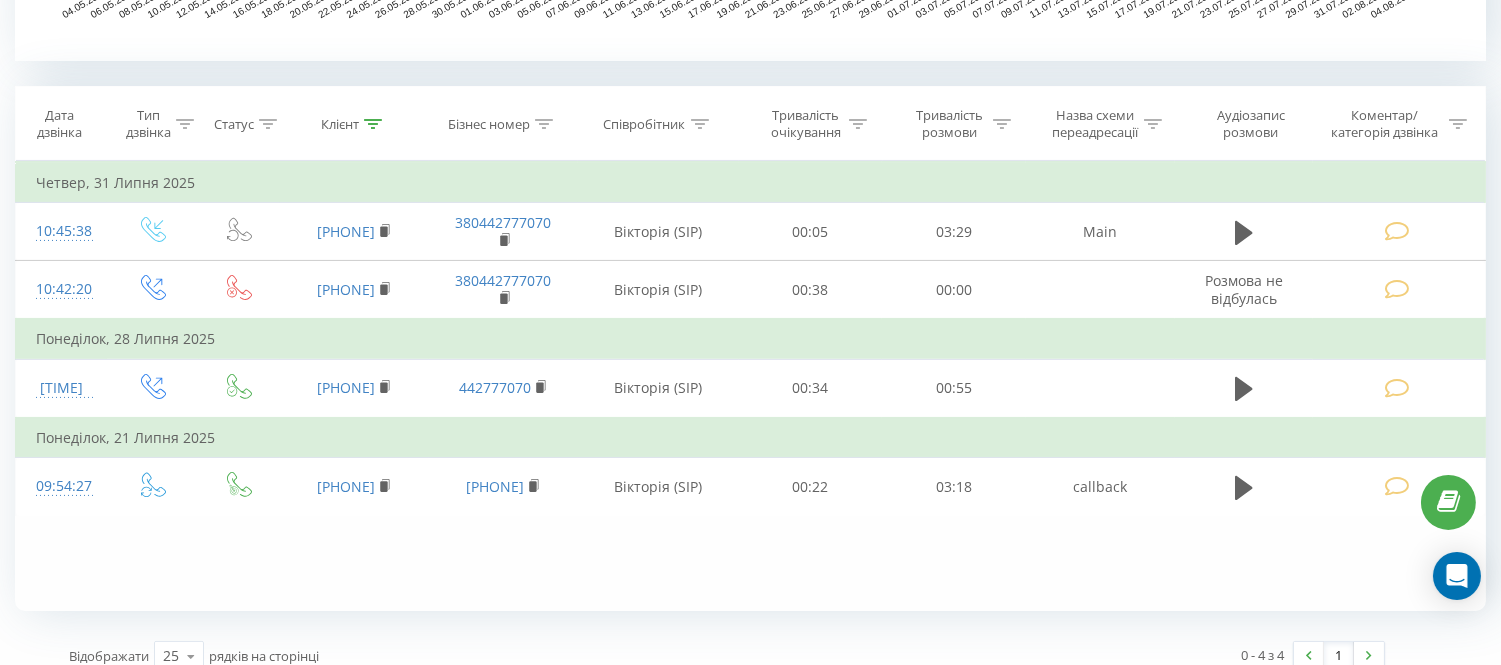 drag, startPoint x: 276, startPoint y: 635, endPoint x: 303, endPoint y: 620, distance: 30.88689 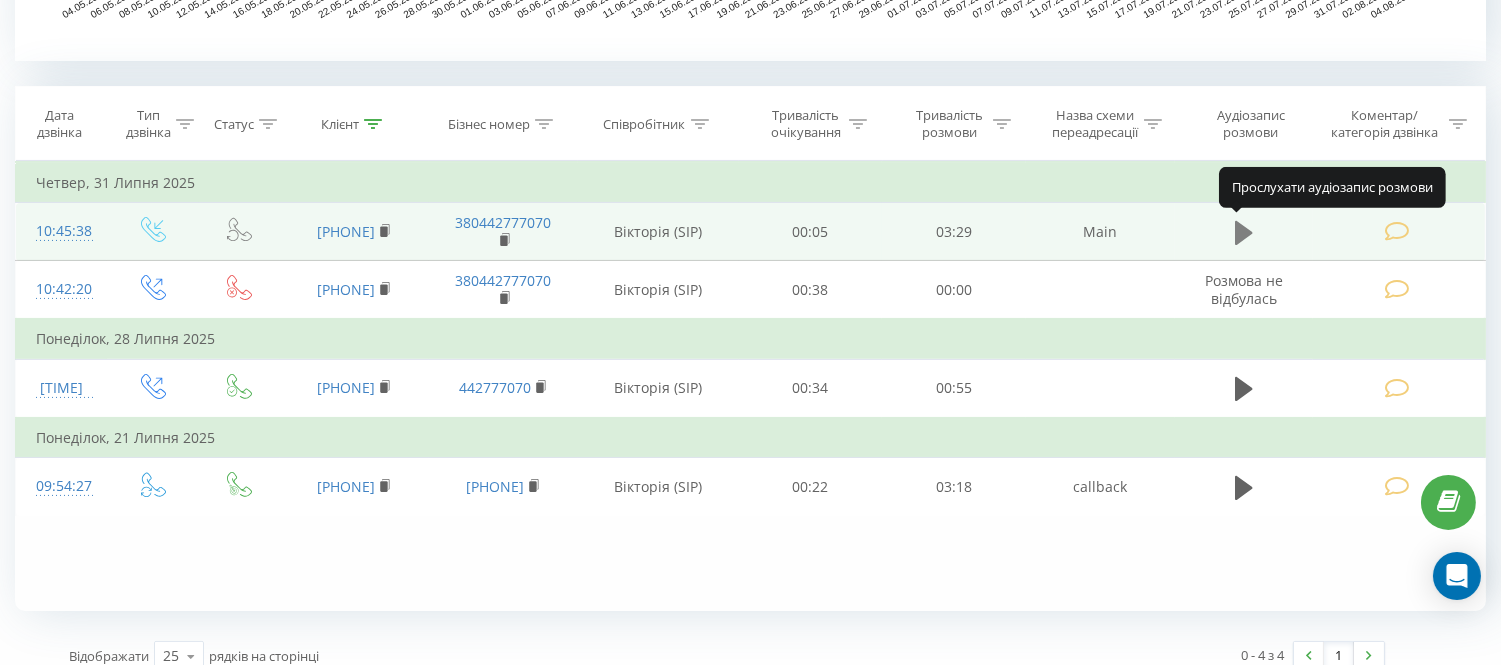 click 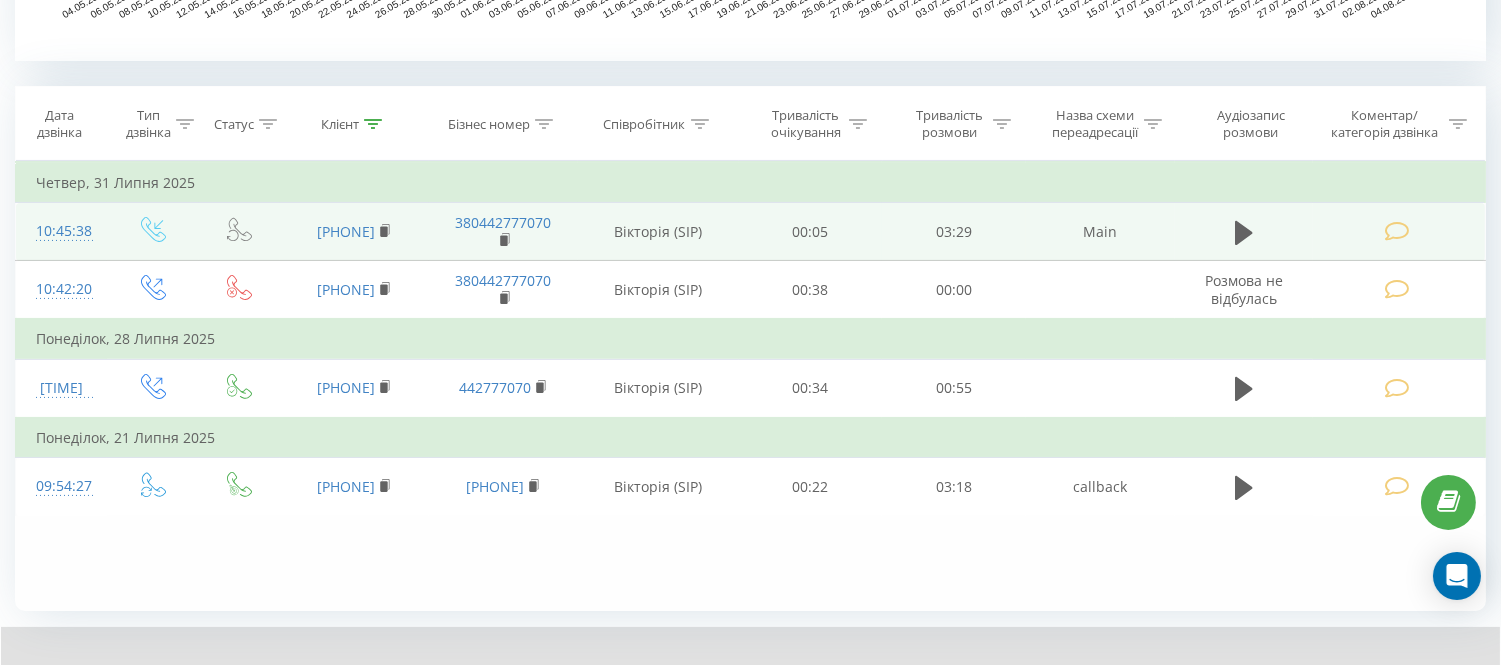 click on "Фільтрувати за умовою Дорівнює Введіть значення Скасувати OK Фільтрувати за умовою Дорівнює Введіть значення Скасувати OK Фільтрувати за умовою Містить Скасувати OK Фільтрувати за умовою Містить Скасувати OK Фільтрувати за умовою Містить Скасувати OK Фільтрувати за умовою Дорівнює Скасувати OK Фільтрувати за умовою Дорівнює Скасувати OK Фільтрувати за умовою Містить Скасувати OK Фільтрувати за умовою Дорівнює Введіть значення Скасувати OK Четвер, 31 Липня 2025 [TIME] [PHONE] [PHONE] [FIRST] (SIP) 00:05 03:29 Main [TIME] [PHONE] [PHONE] [FIRST] (SIP) 00:38 00:00 [TIME]" at bounding box center [750, 386] 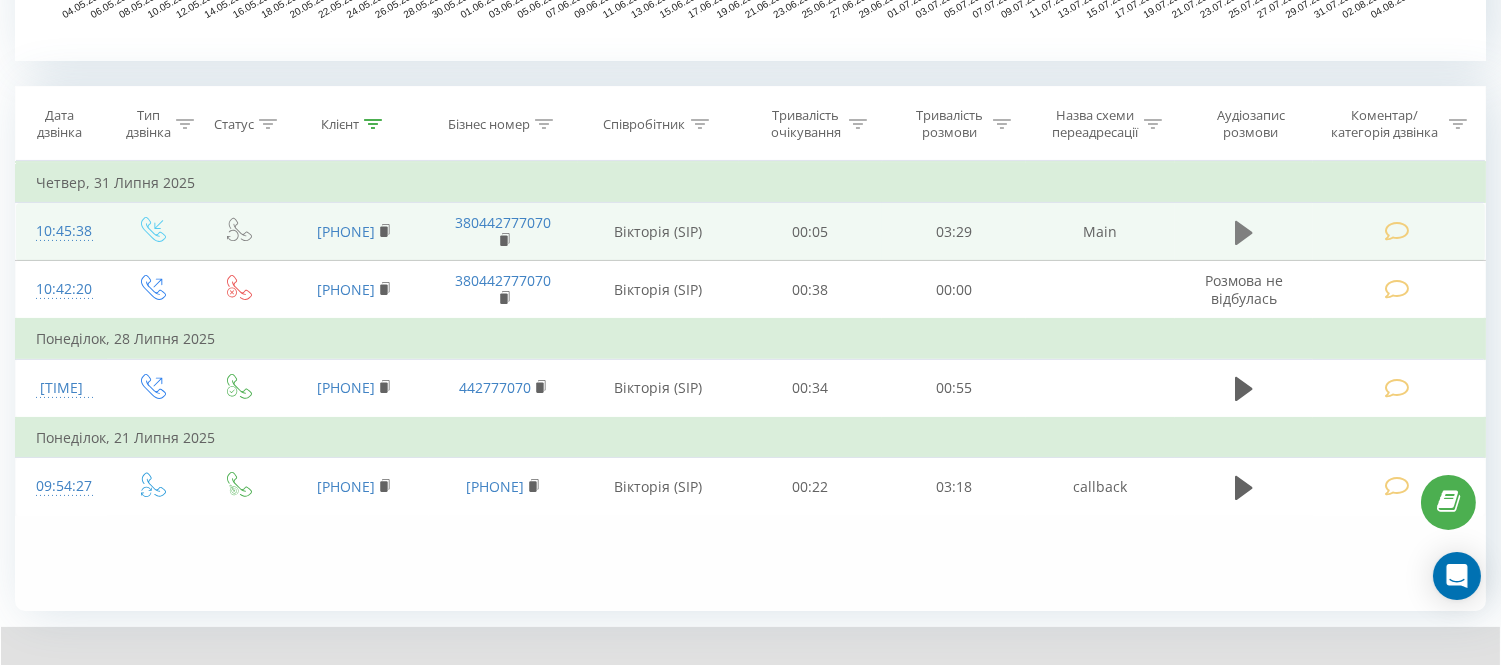 click 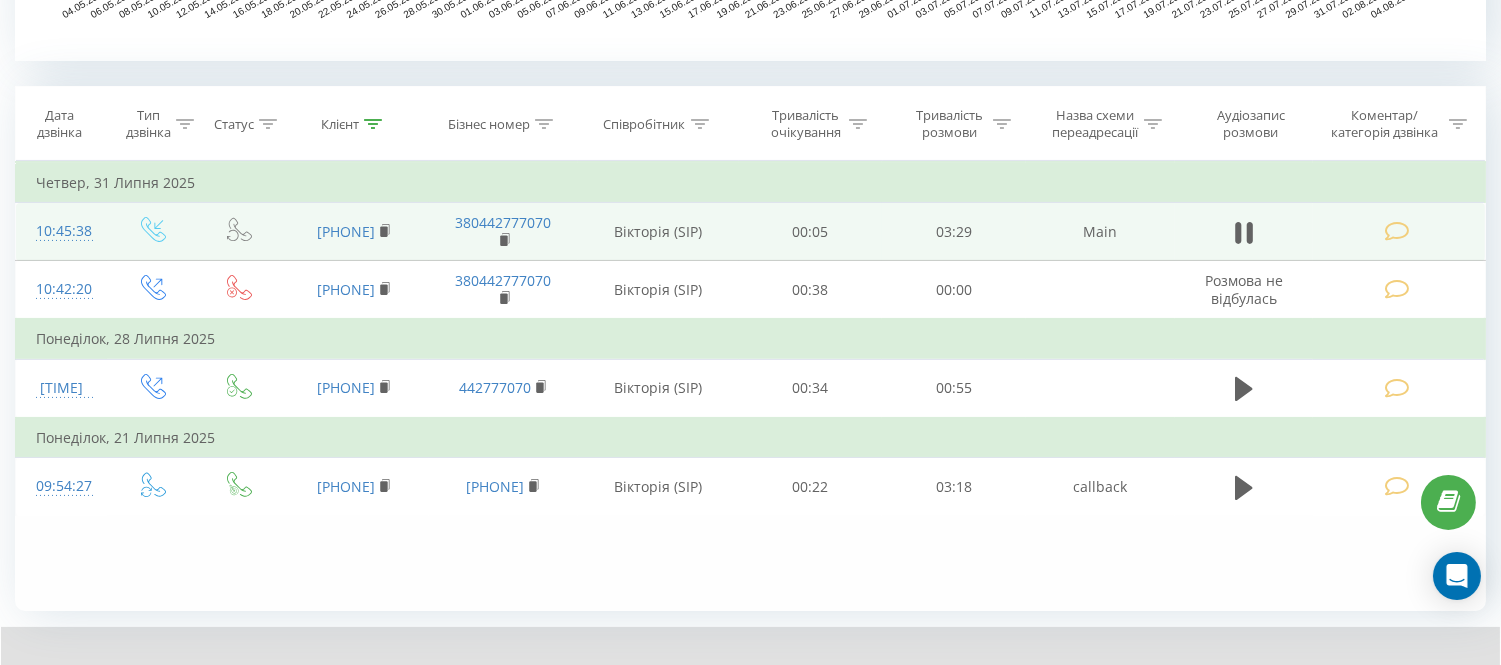 scroll, scrollTop: 874, scrollLeft: 0, axis: vertical 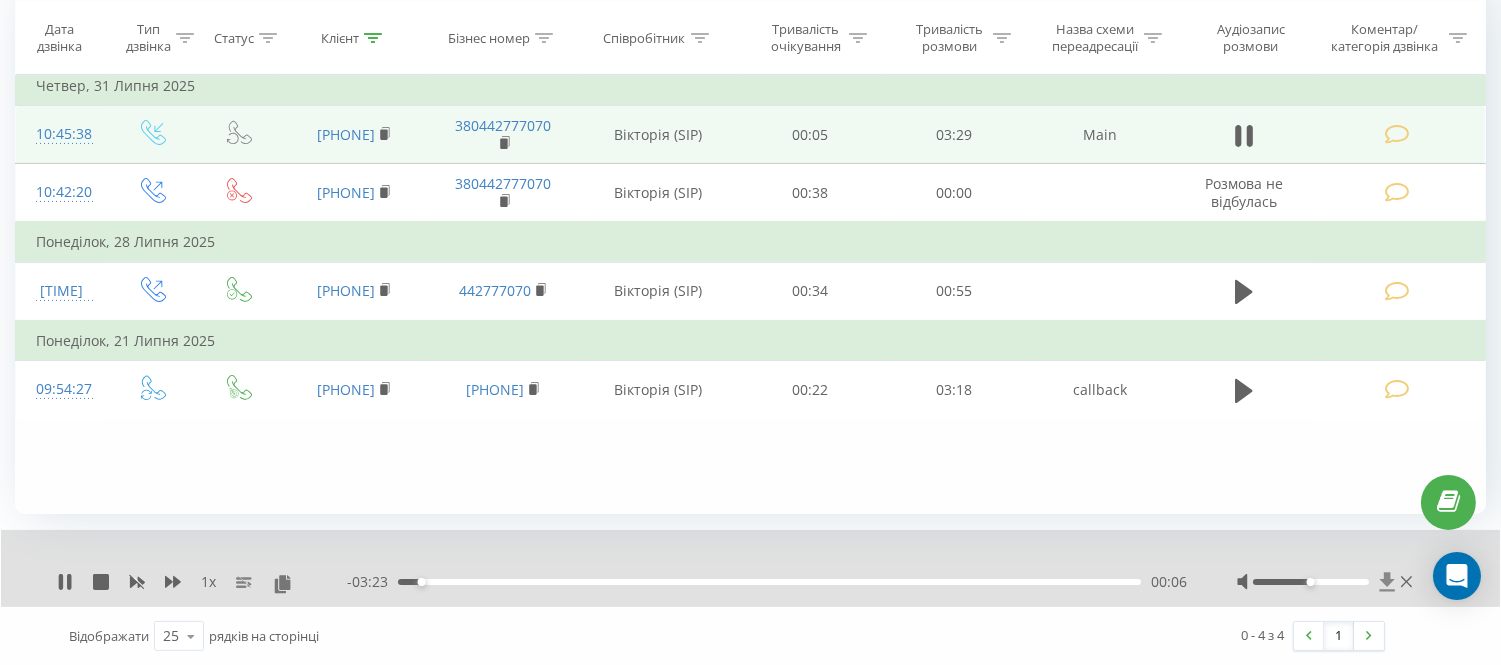 click 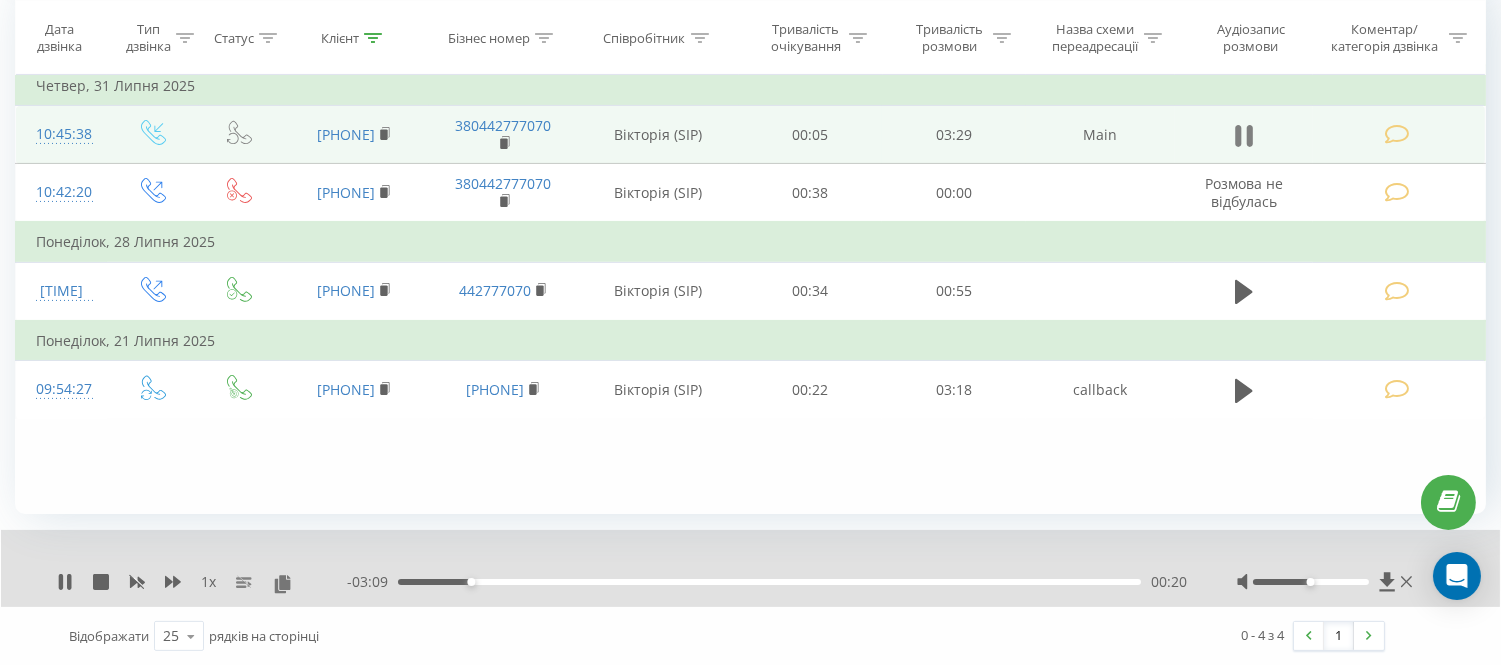click 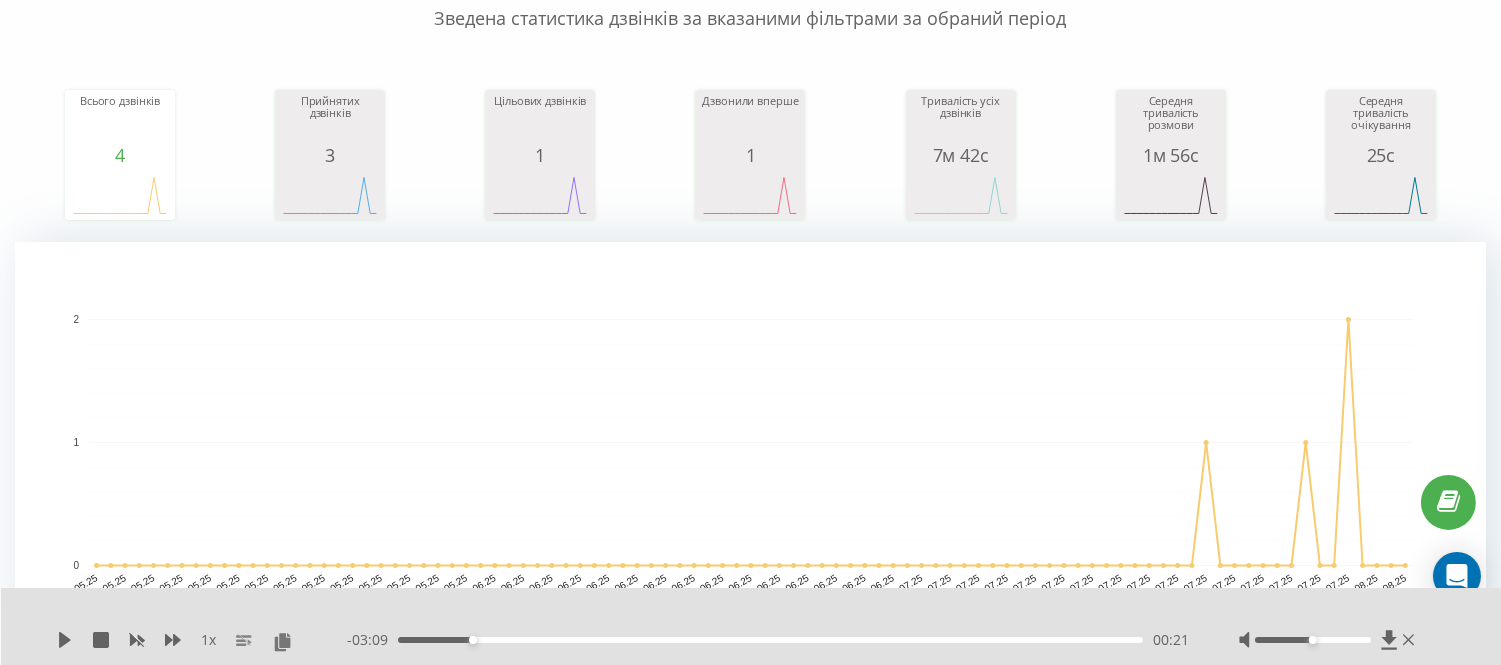 scroll, scrollTop: 0, scrollLeft: 0, axis: both 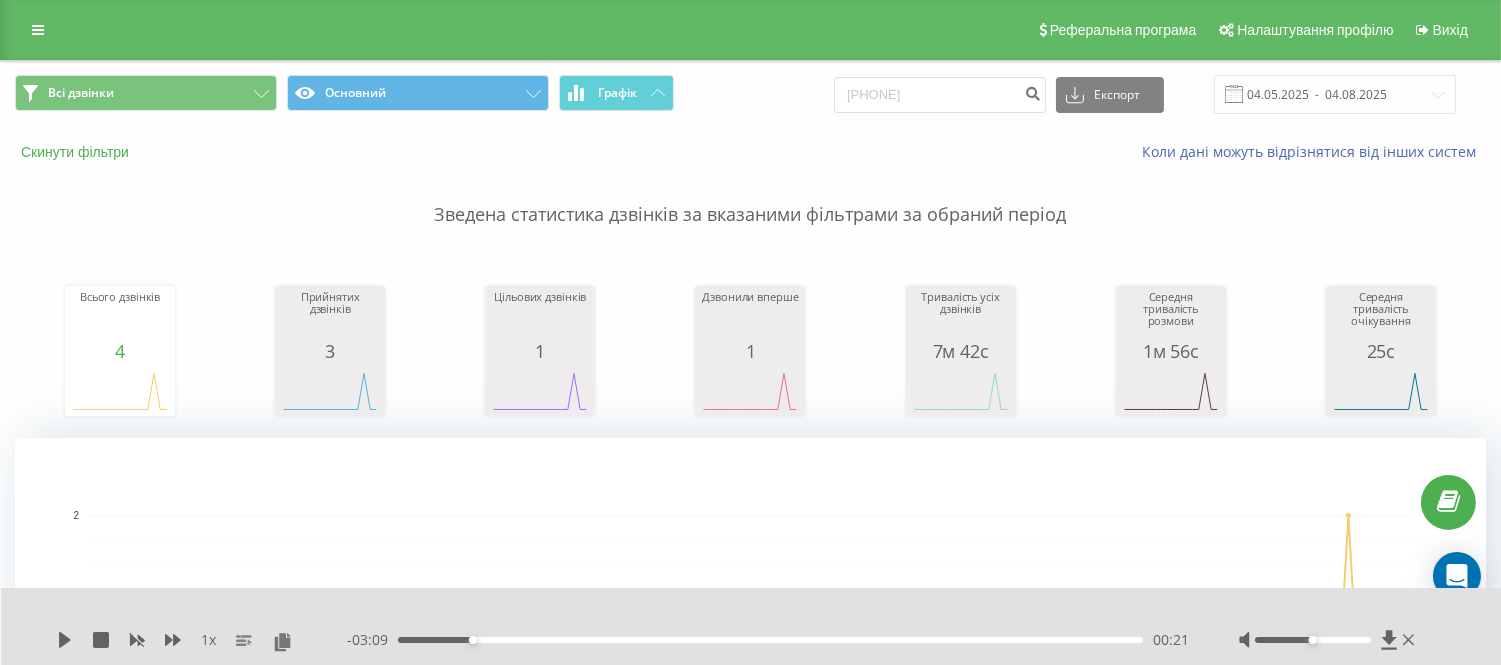 click on "Скинути фільтри" at bounding box center [77, 152] 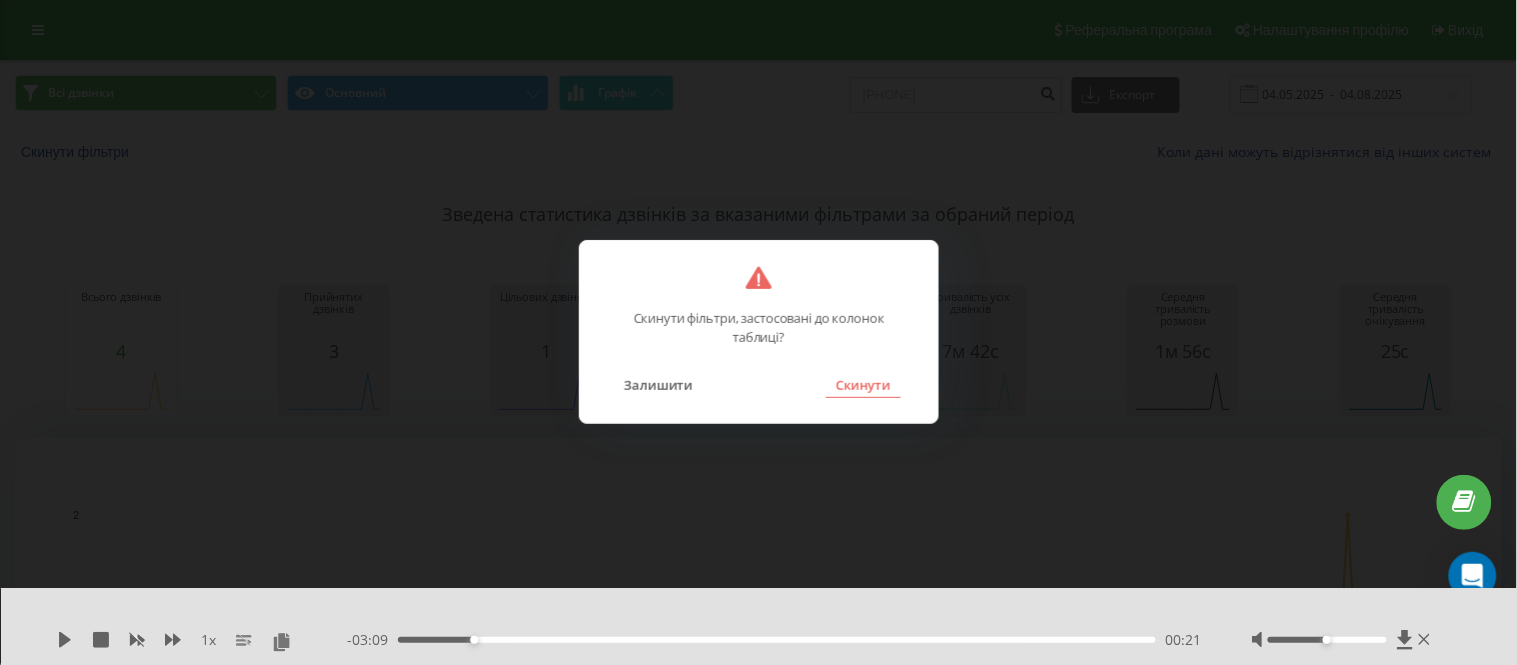 click on "Скинути" at bounding box center (863, 385) 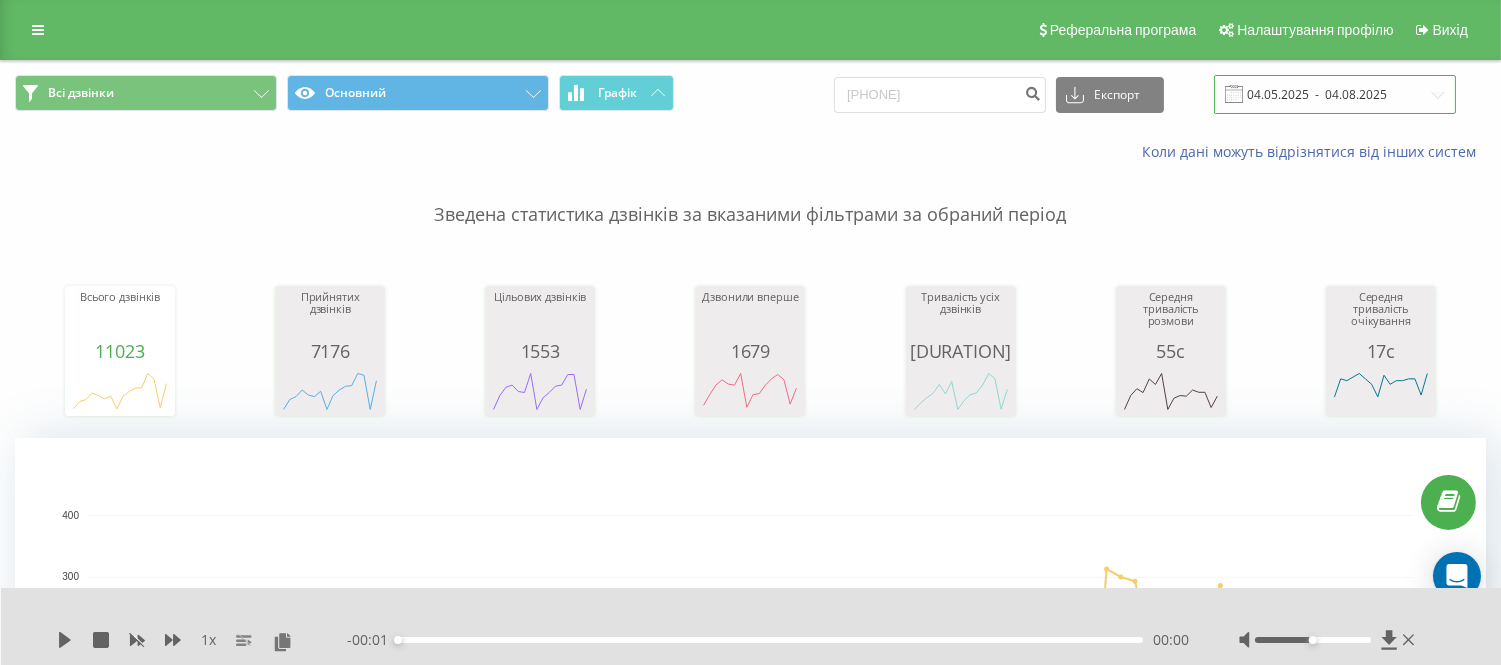 click on "04.05.2025  -  04.08.2025" at bounding box center (1335, 94) 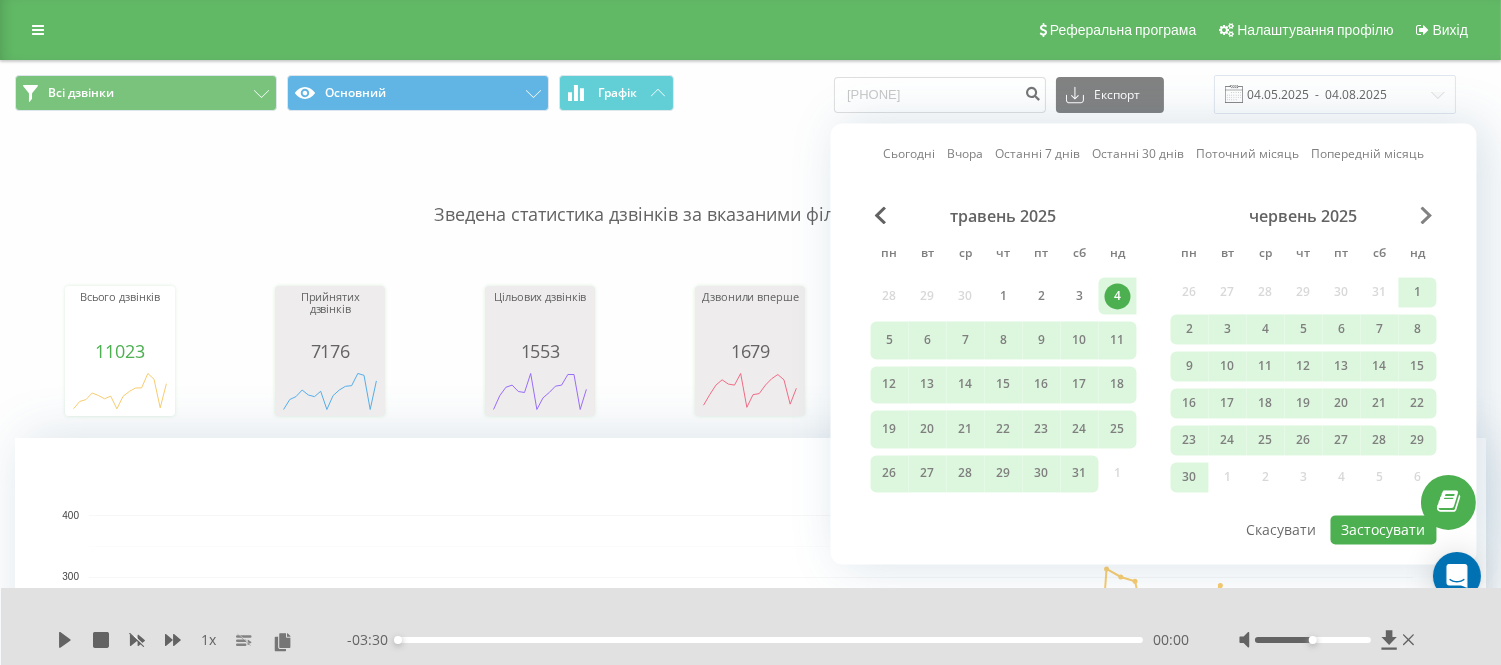 click at bounding box center (1427, 215) 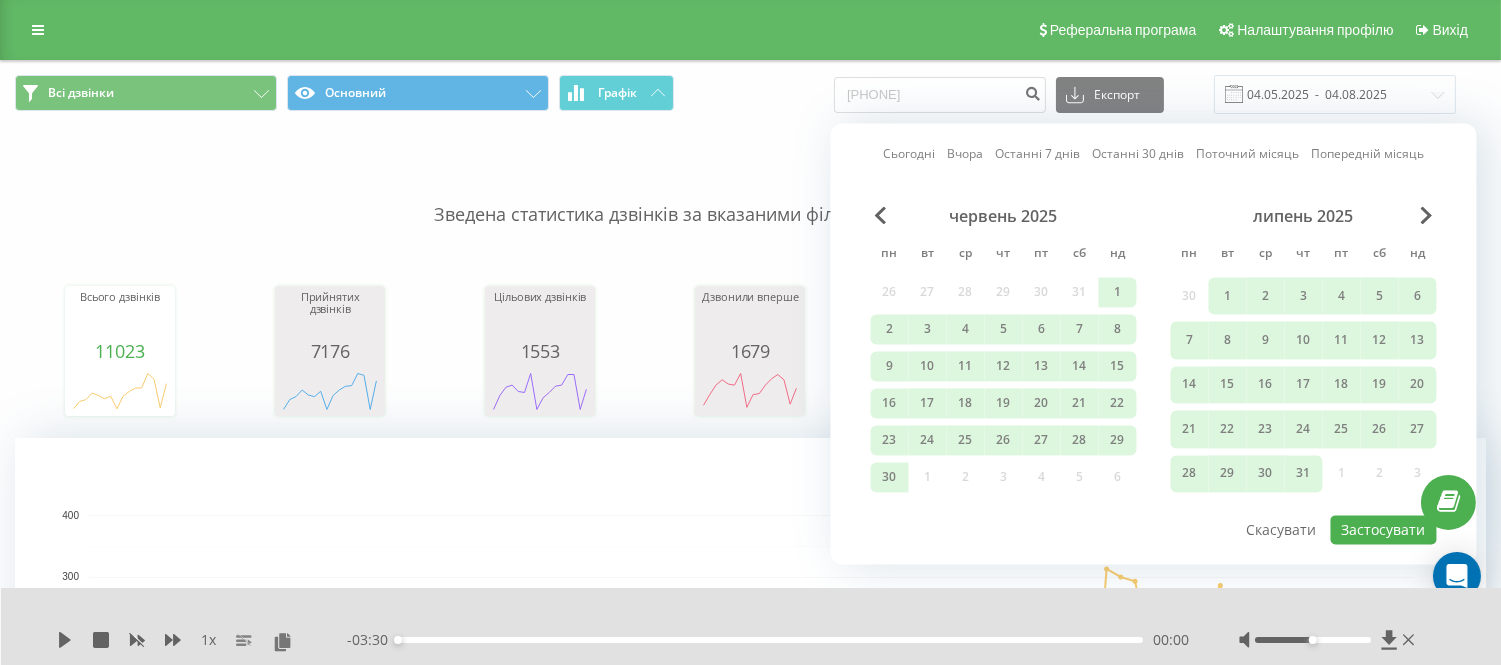 click on "червень 2025 пн вт ср чт пт сб нд 26 27 28 29 30 31 1 2 3 4 5 6 7 8 9 10 11 12 13 14 15 16 17 18 19 20 21 22 23 24 25 26 27 28 29 30 1 2 3 4 5 6 липень 2025 пн вт ср чт пт сб нд 30 1 2 3 4 5 6 7 8 9 10 11 12 13 14 15 16 17 18 19 20 21 22 23 24 25 26 27 28 29 30 31 1 2 3" at bounding box center [1154, 359] 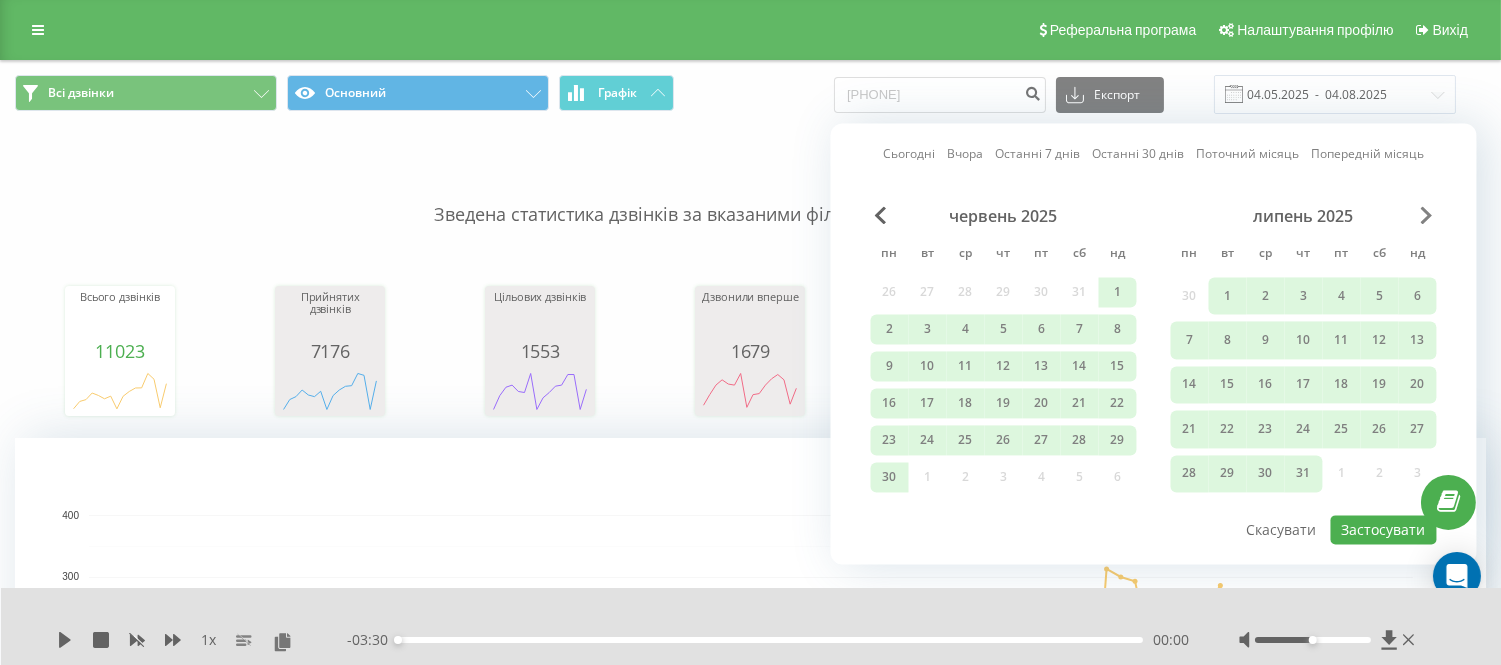 click at bounding box center (1427, 215) 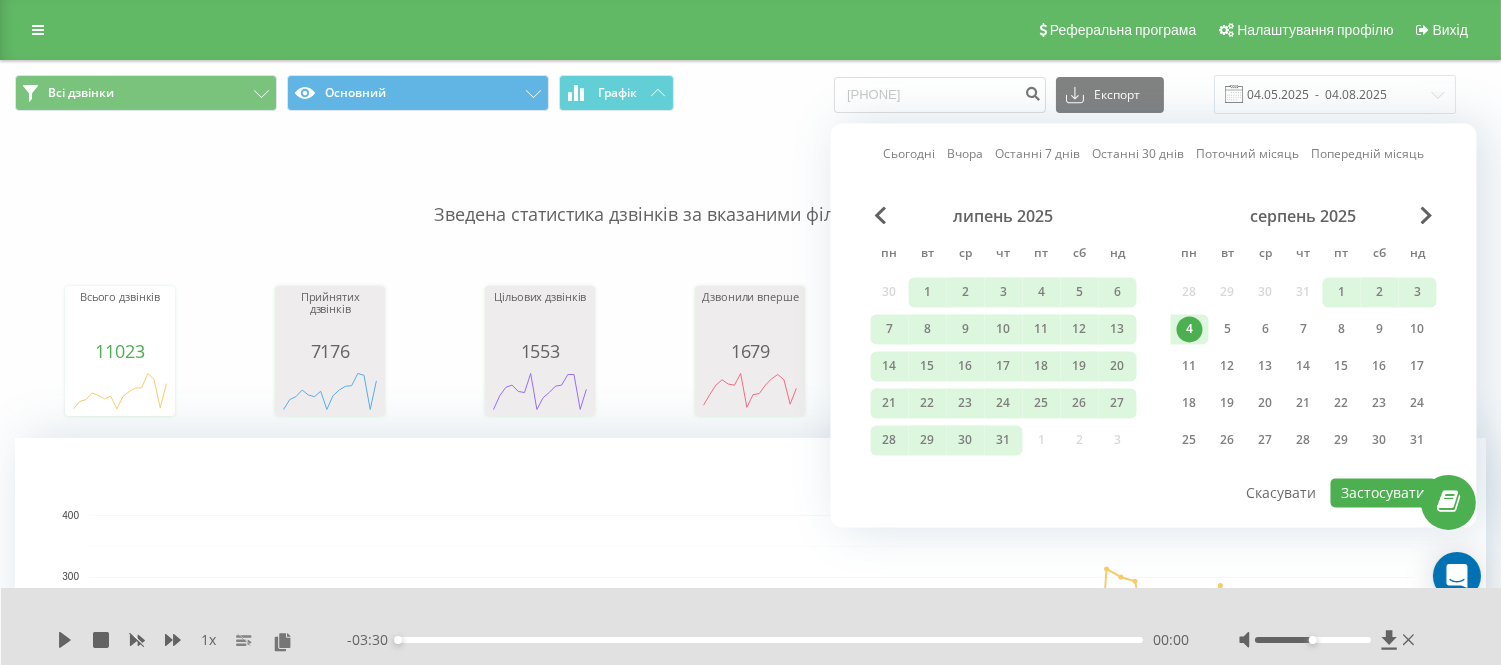 click on "4" at bounding box center (1190, 329) 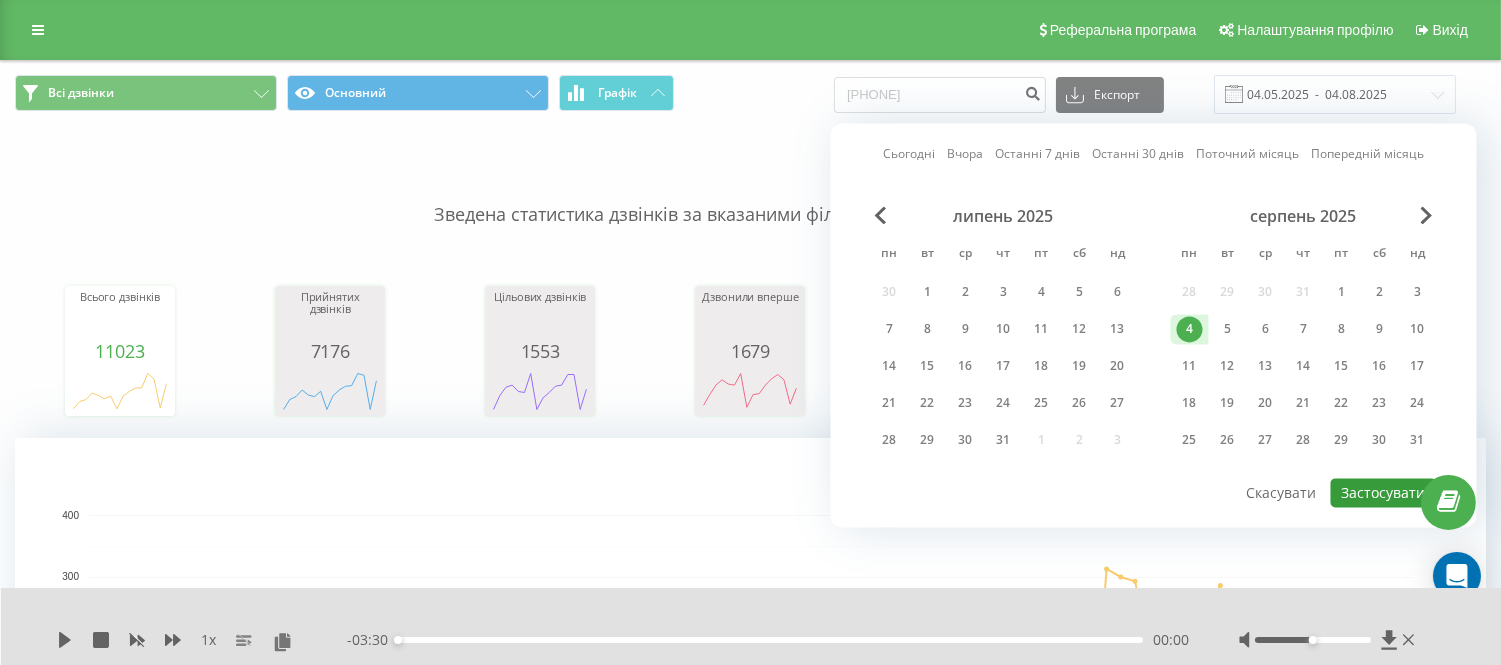 click on "Застосувати" at bounding box center [1384, 492] 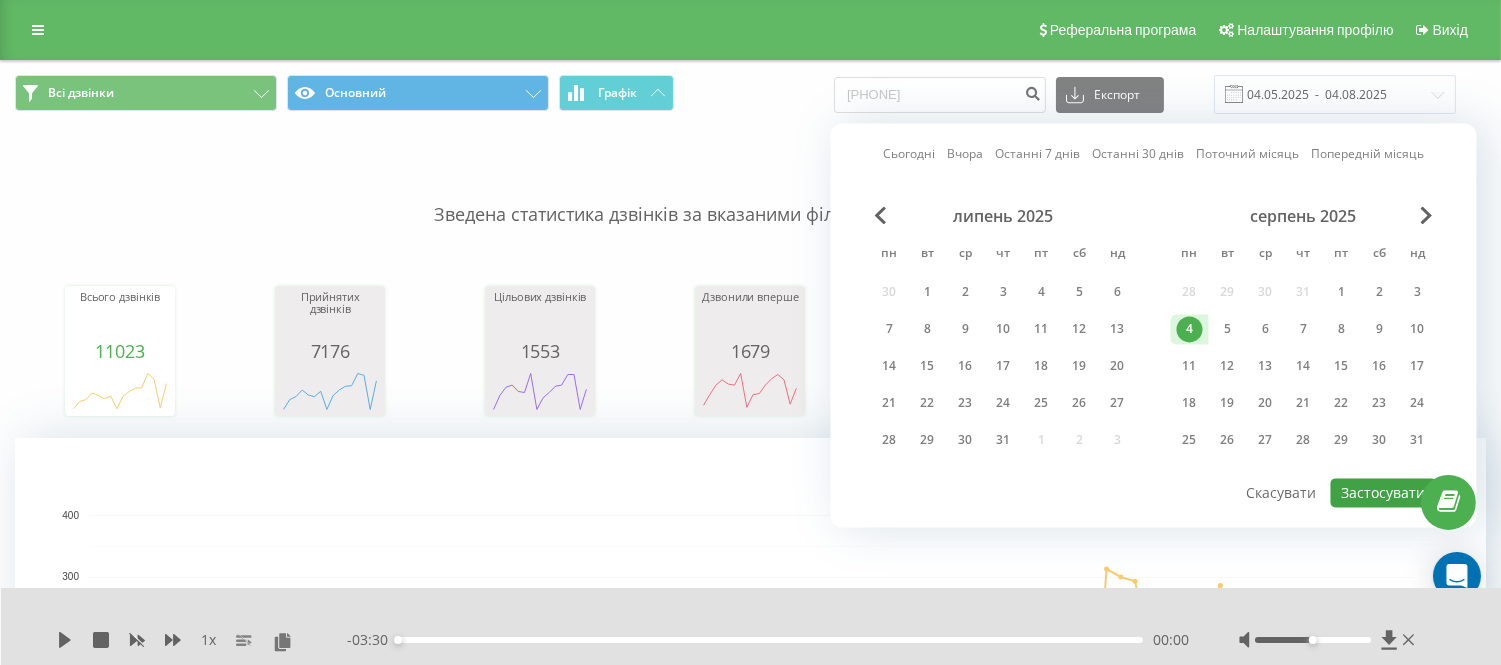 type on "04.08.2025  -  04.08.2025" 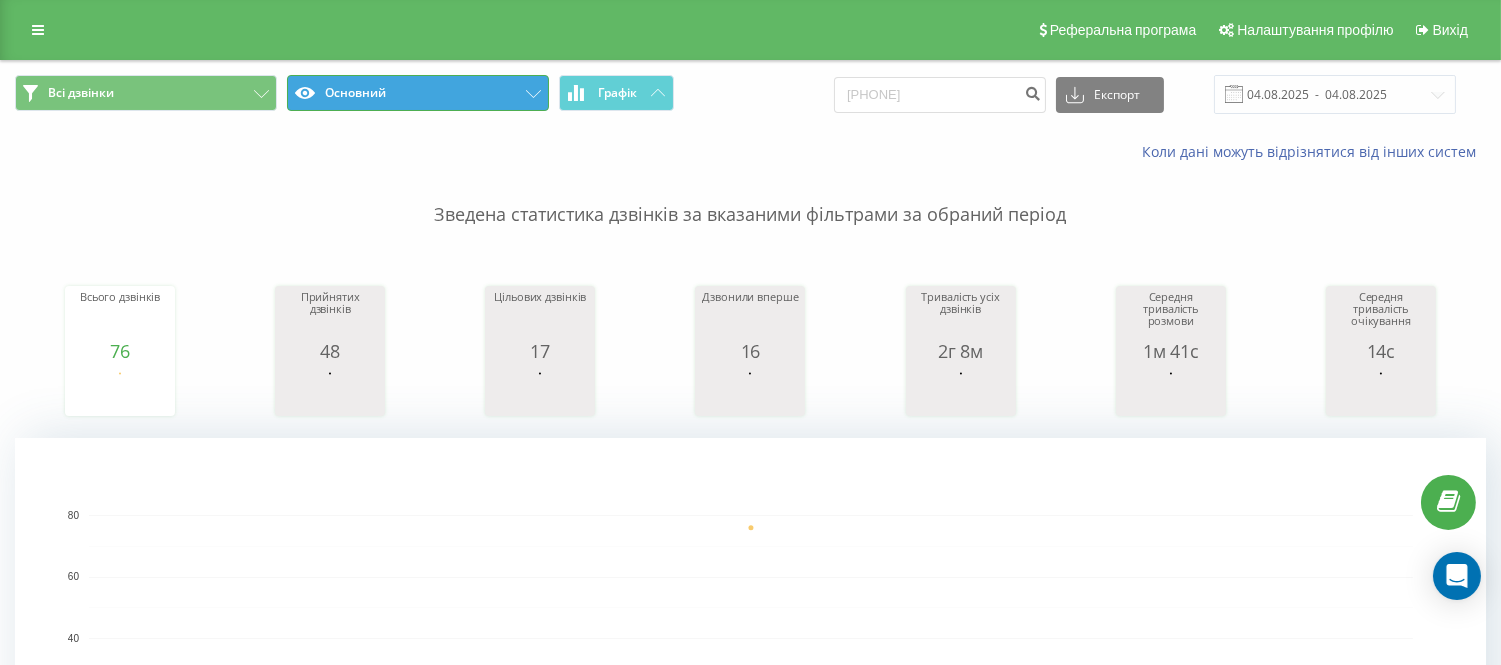 click on "Основний" at bounding box center [418, 93] 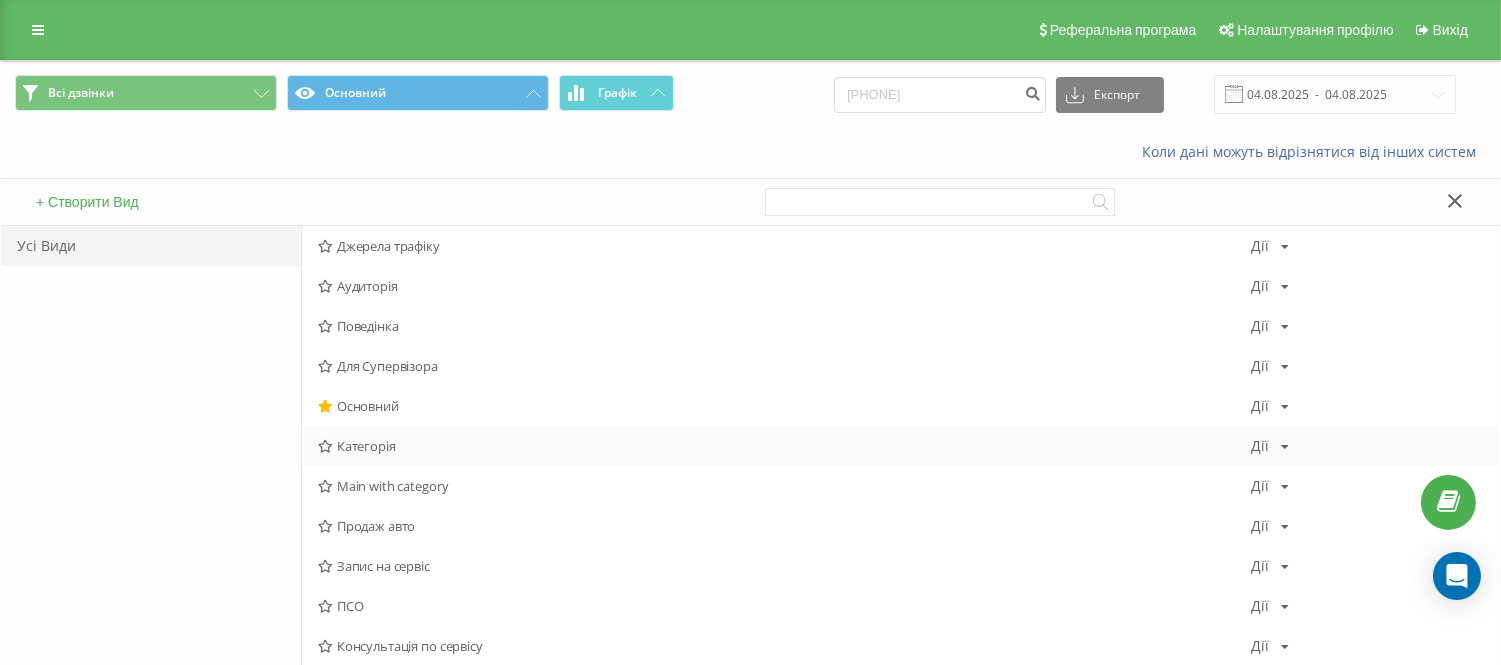 click on "Категорія" at bounding box center [784, 446] 